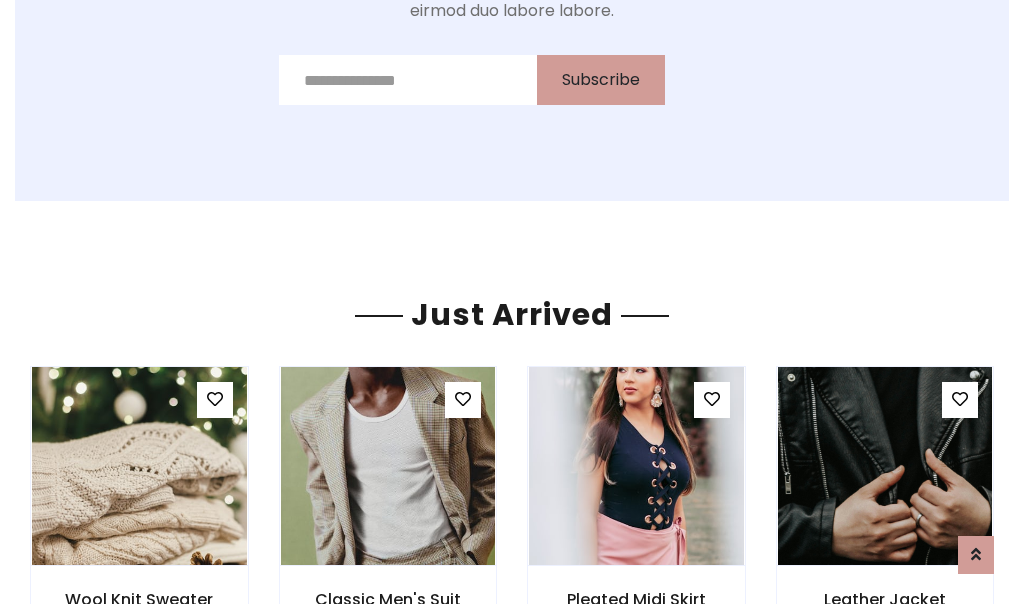 scroll, scrollTop: 2125, scrollLeft: 0, axis: vertical 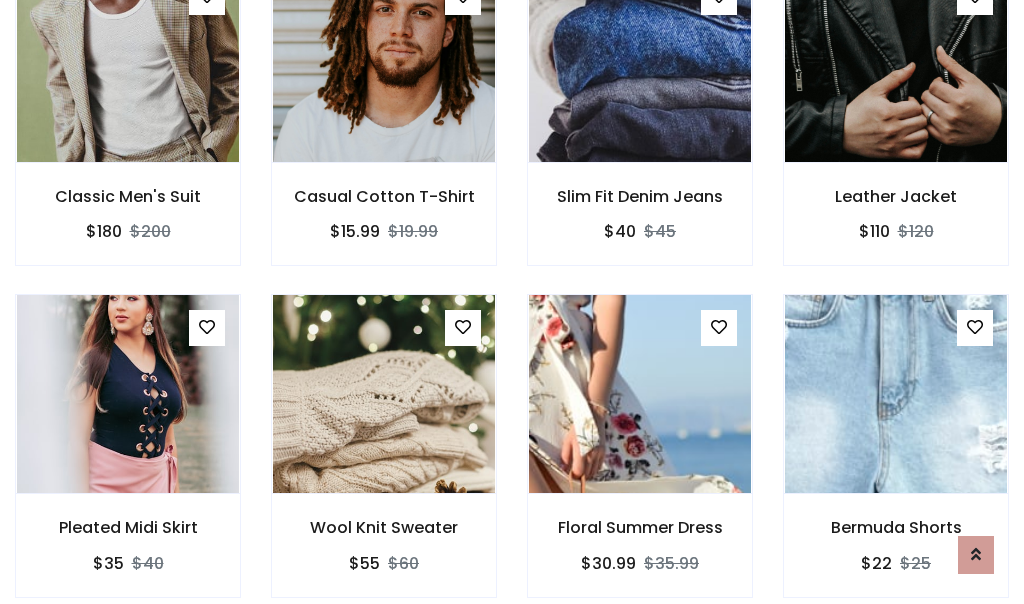 click on "Floral Summer Dress
$30.99
$35.99" at bounding box center [640, 459] 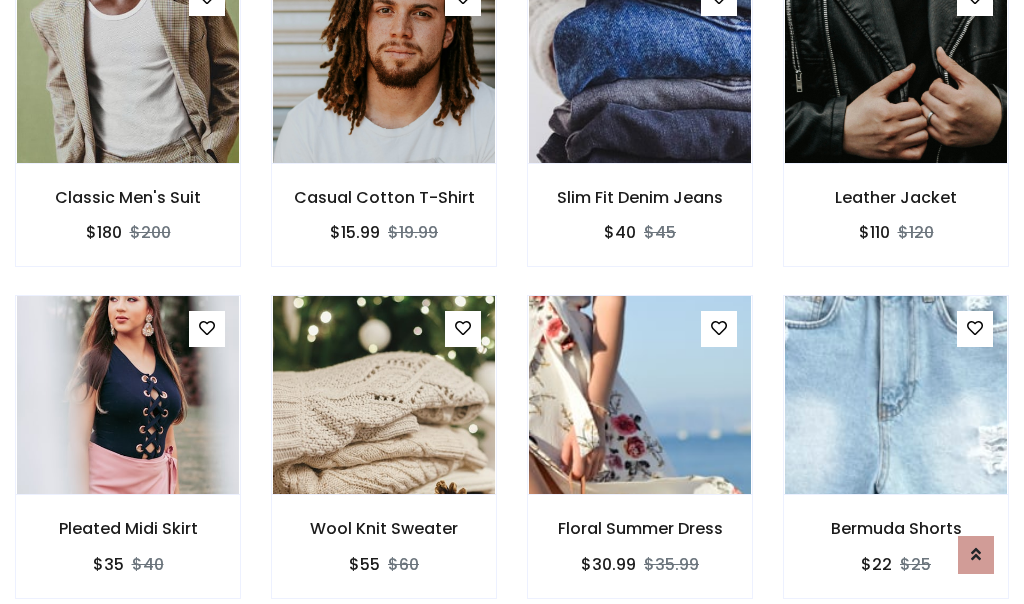 click on "Floral Summer Dress
$30.99
$35.99" at bounding box center (640, 460) 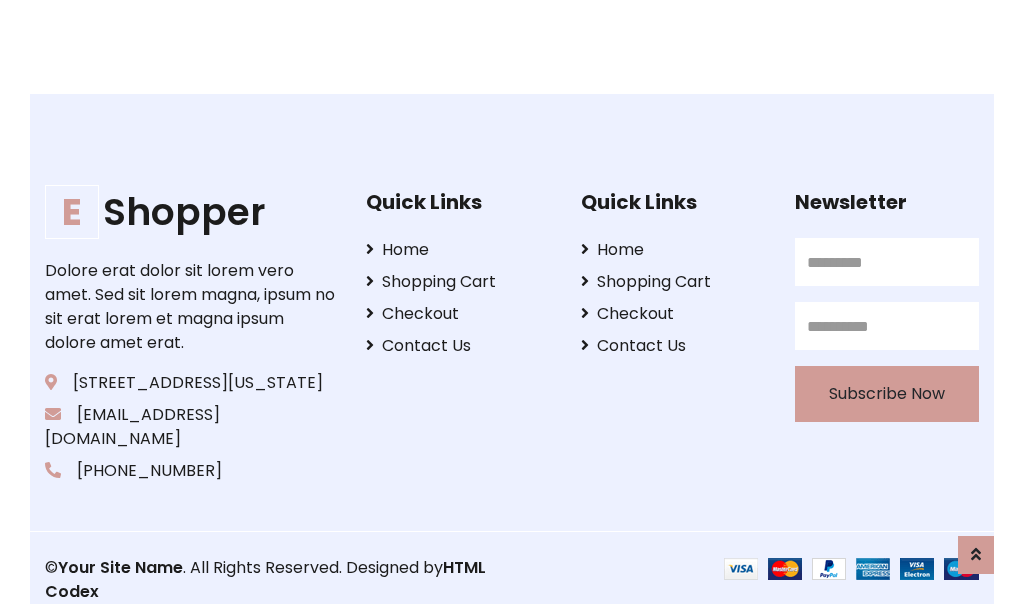 scroll, scrollTop: 3807, scrollLeft: 0, axis: vertical 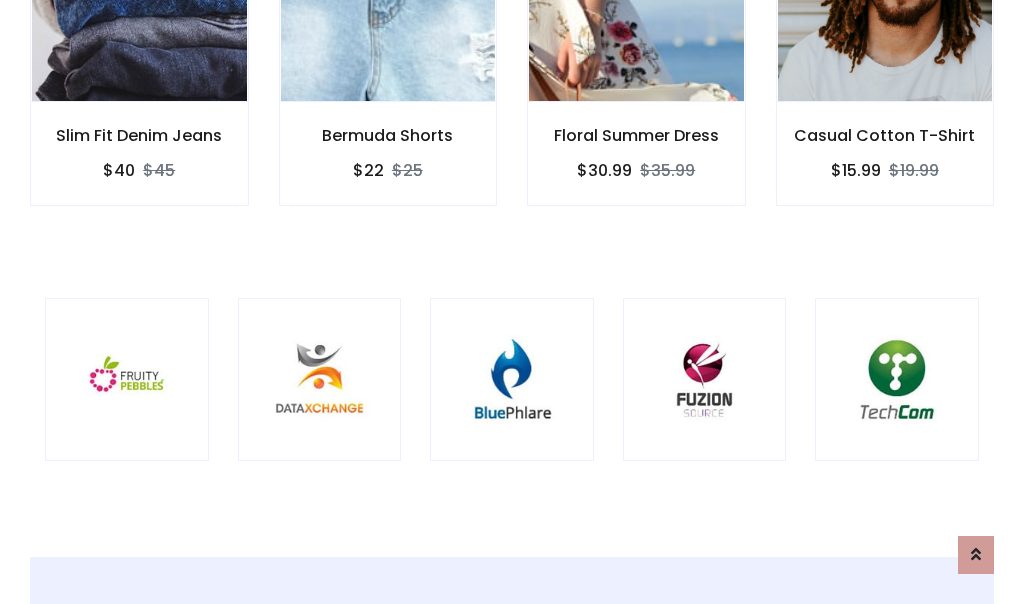 click at bounding box center [512, 380] 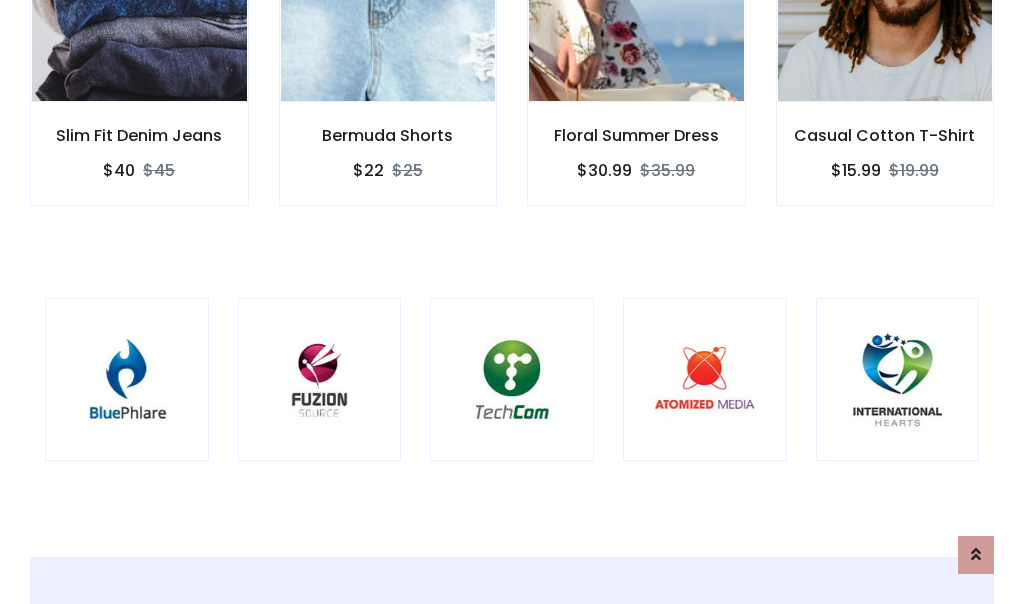 click at bounding box center (512, 380) 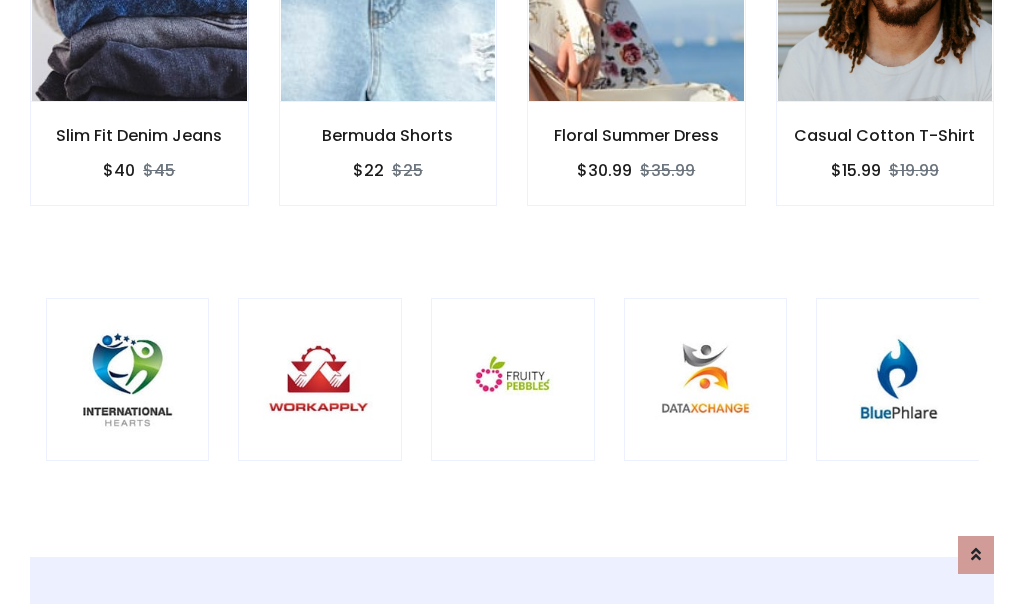 scroll, scrollTop: 0, scrollLeft: 0, axis: both 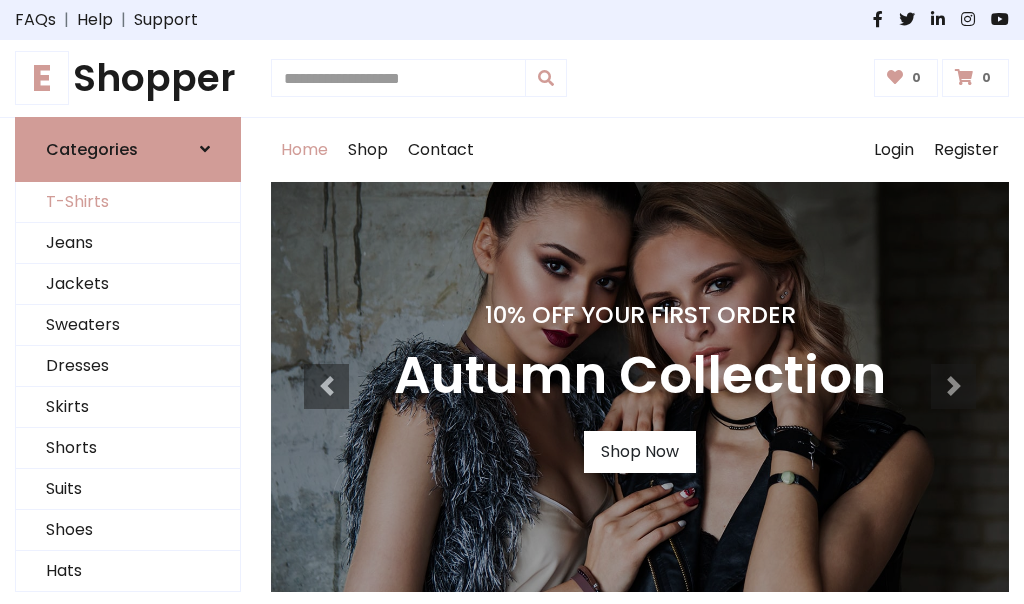 click on "T-Shirts" at bounding box center [128, 202] 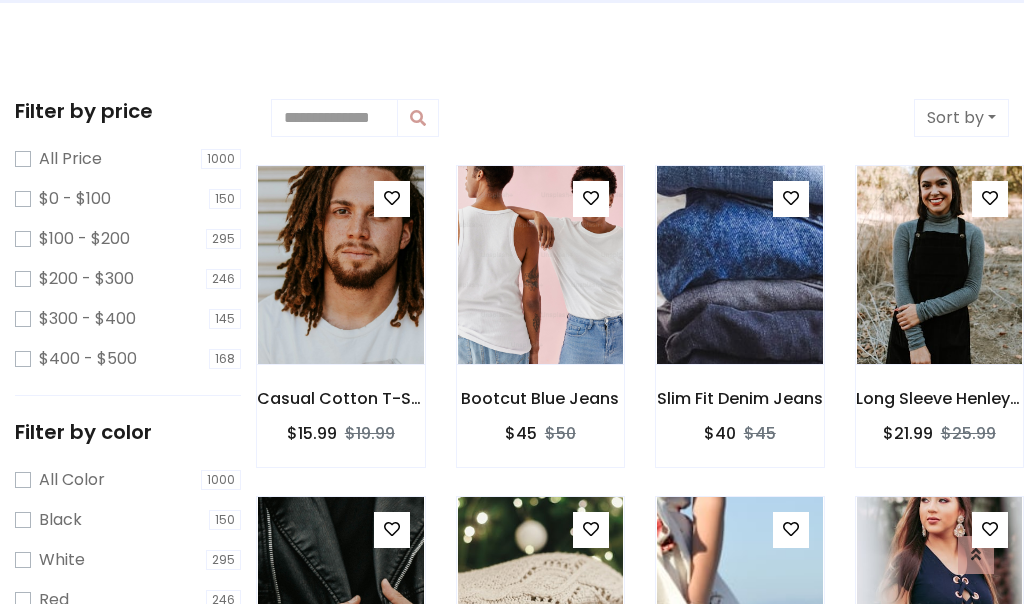 scroll, scrollTop: 0, scrollLeft: 0, axis: both 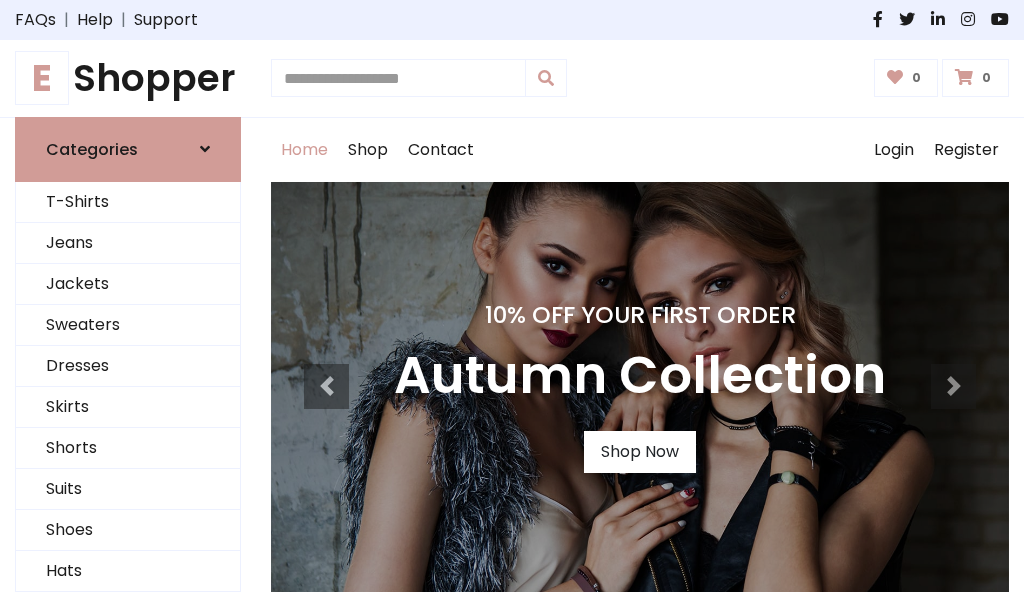 click on "E Shopper" at bounding box center (128, 78) 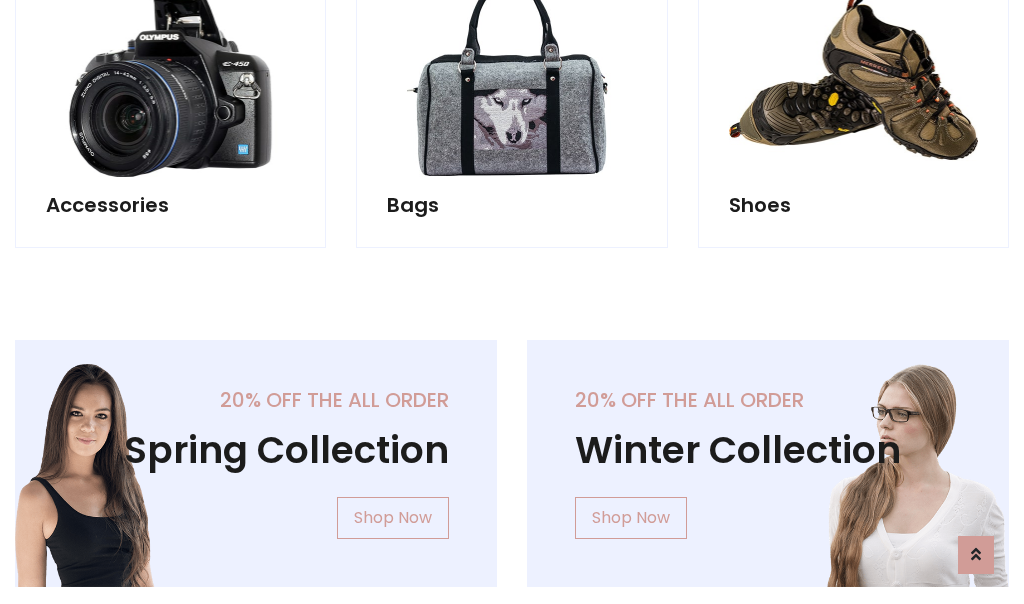 scroll, scrollTop: 1943, scrollLeft: 0, axis: vertical 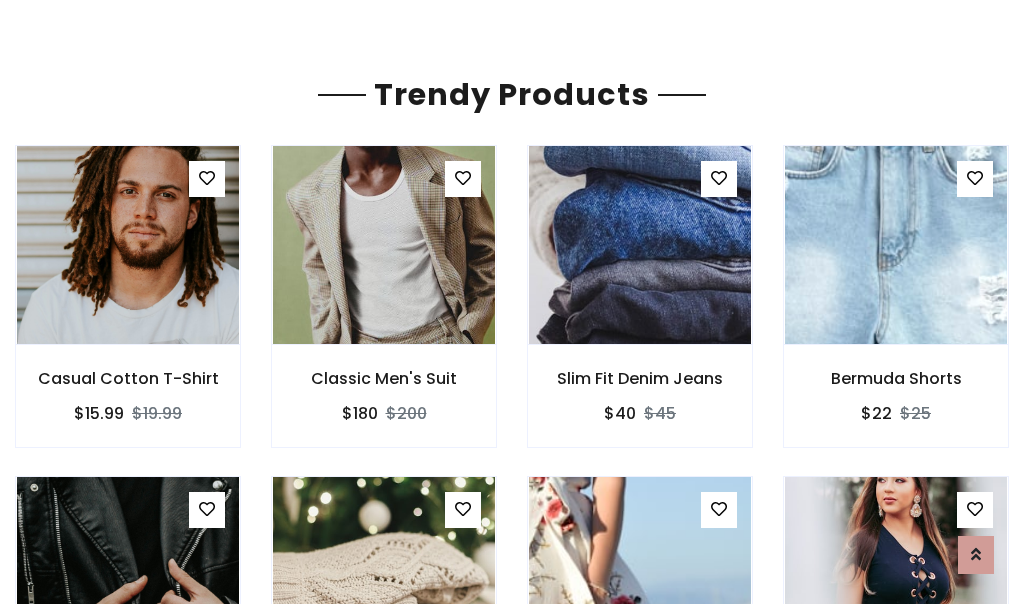click on "Shop" at bounding box center (368, -1793) 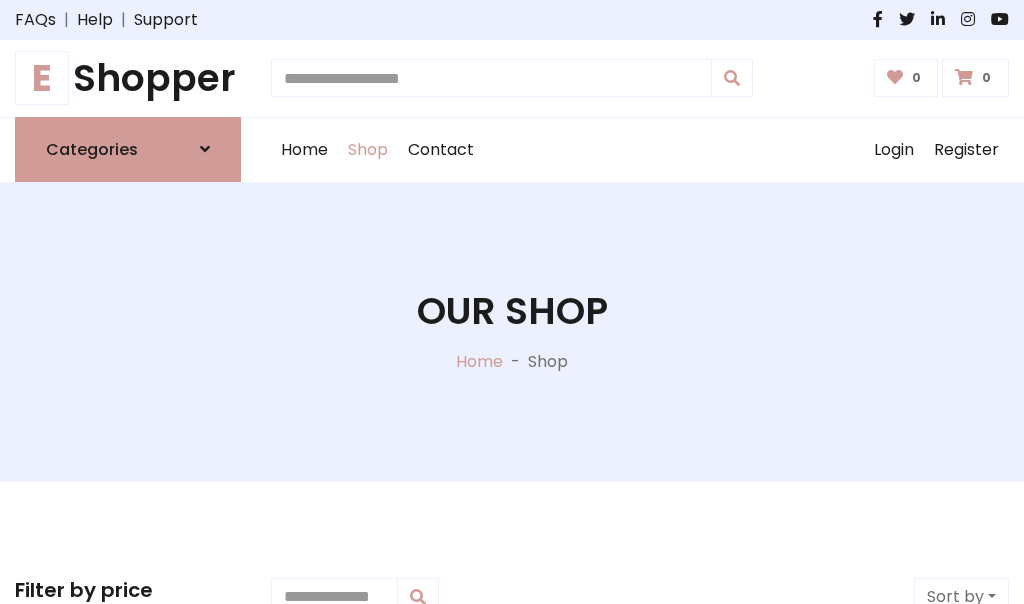 scroll, scrollTop: 0, scrollLeft: 0, axis: both 